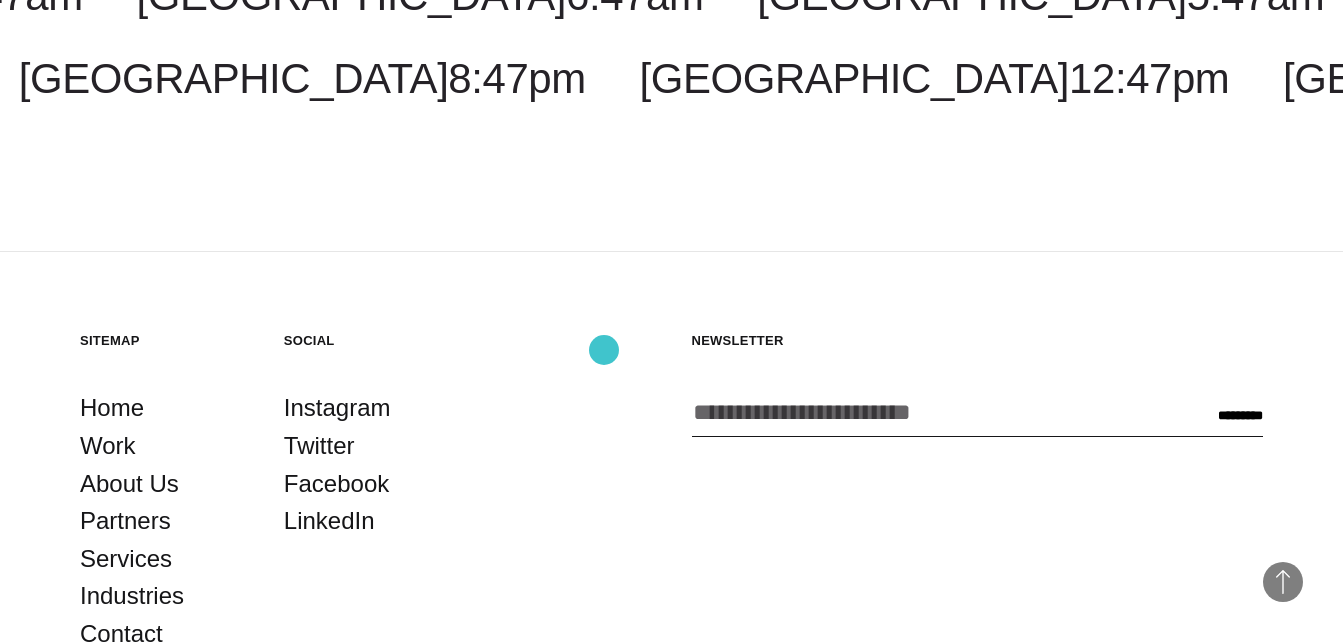 scroll, scrollTop: 4871, scrollLeft: 0, axis: vertical 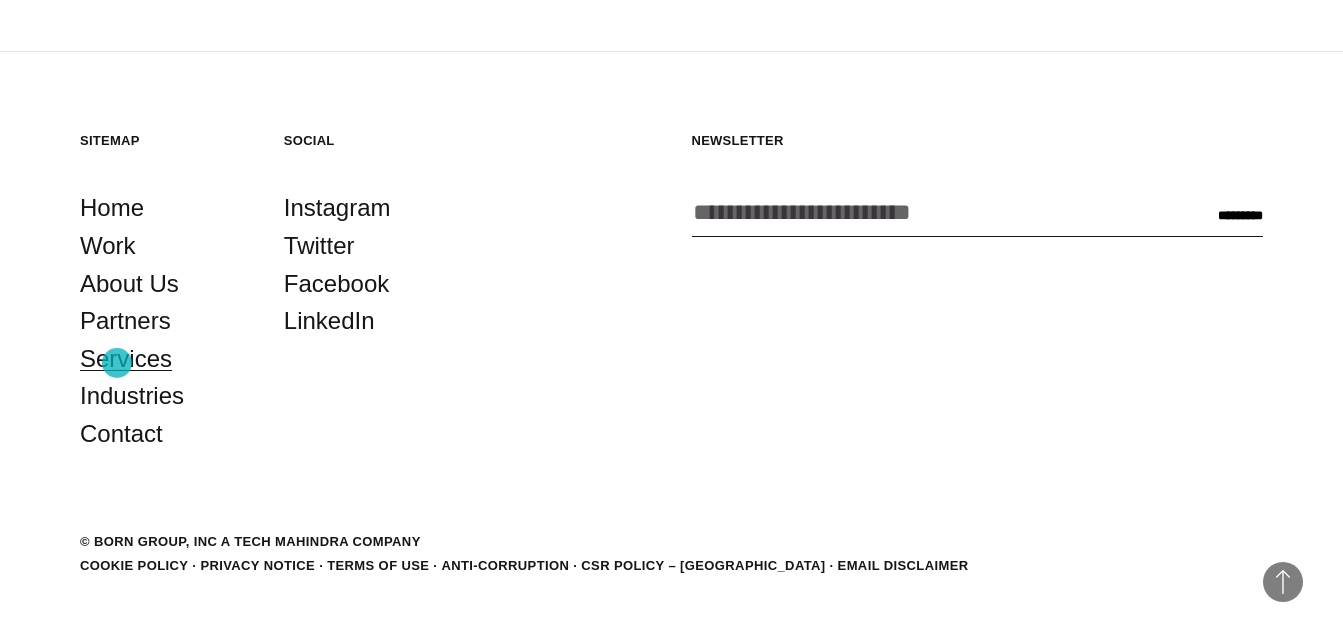 click on "Services" at bounding box center [126, 359] 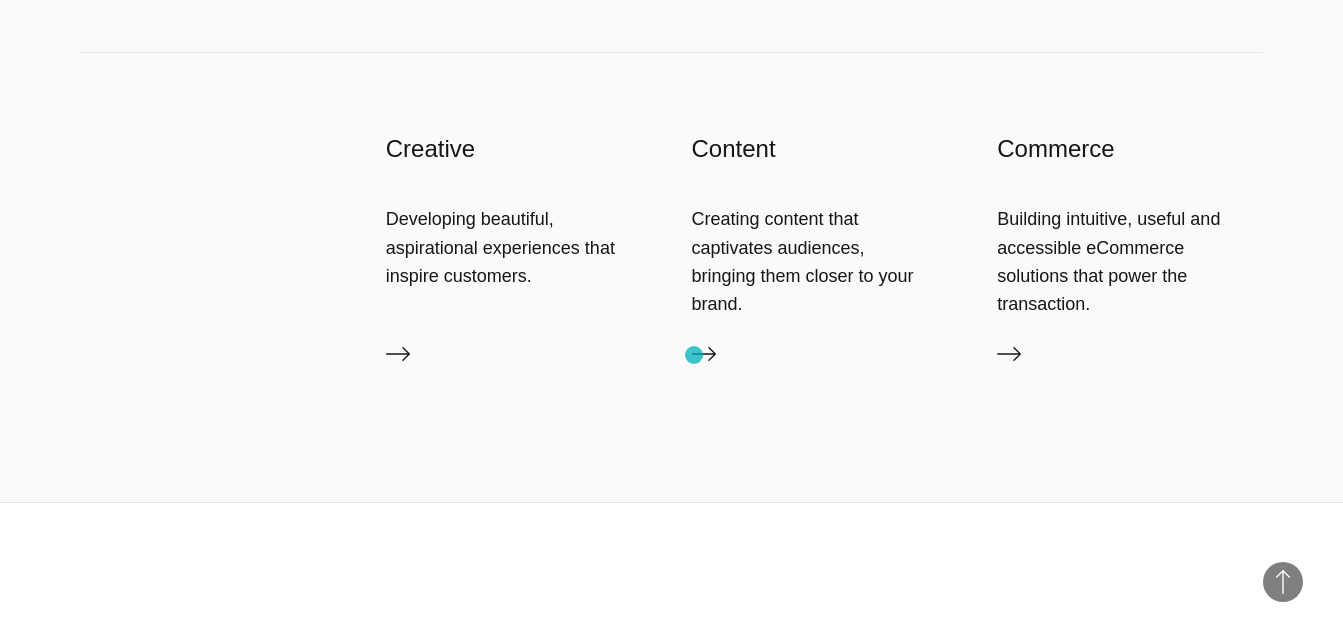 scroll, scrollTop: 3100, scrollLeft: 0, axis: vertical 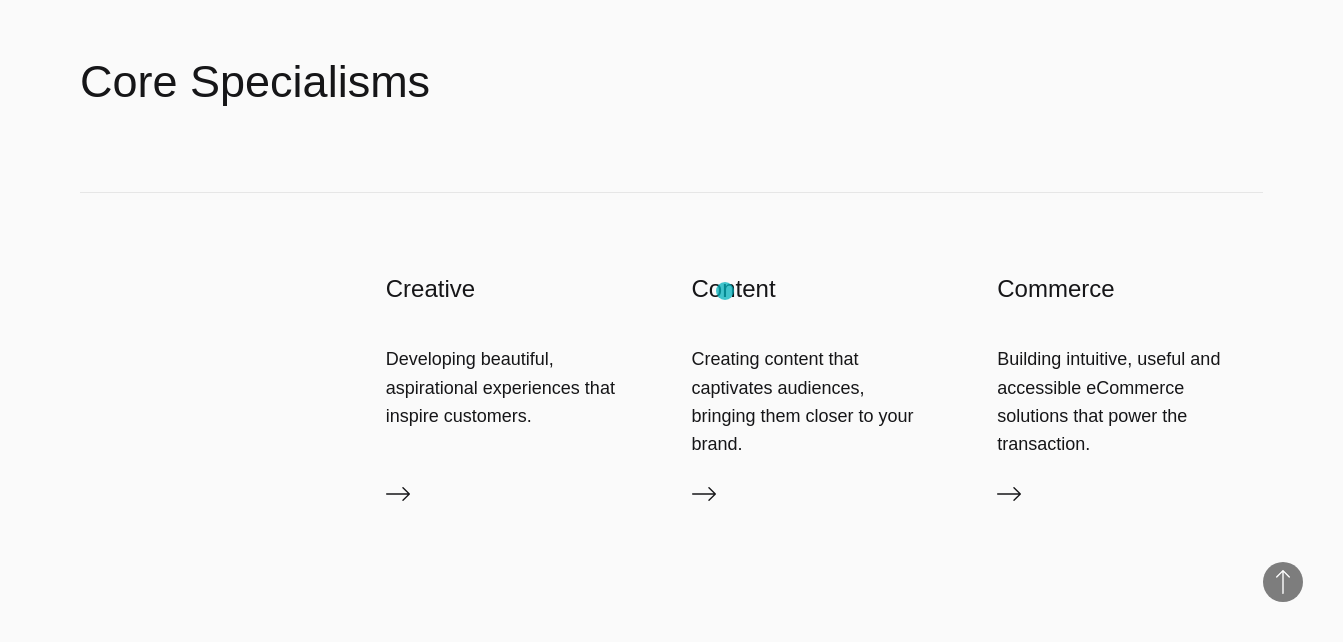 click on "Content" at bounding box center (825, 289) 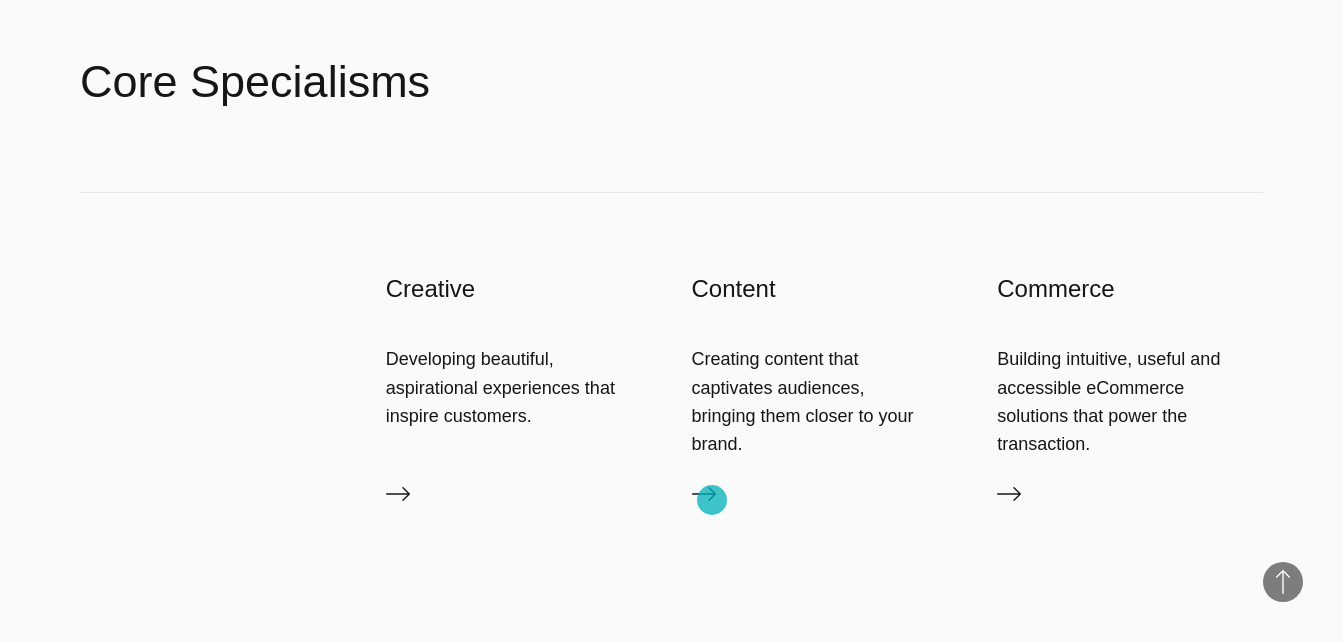 click 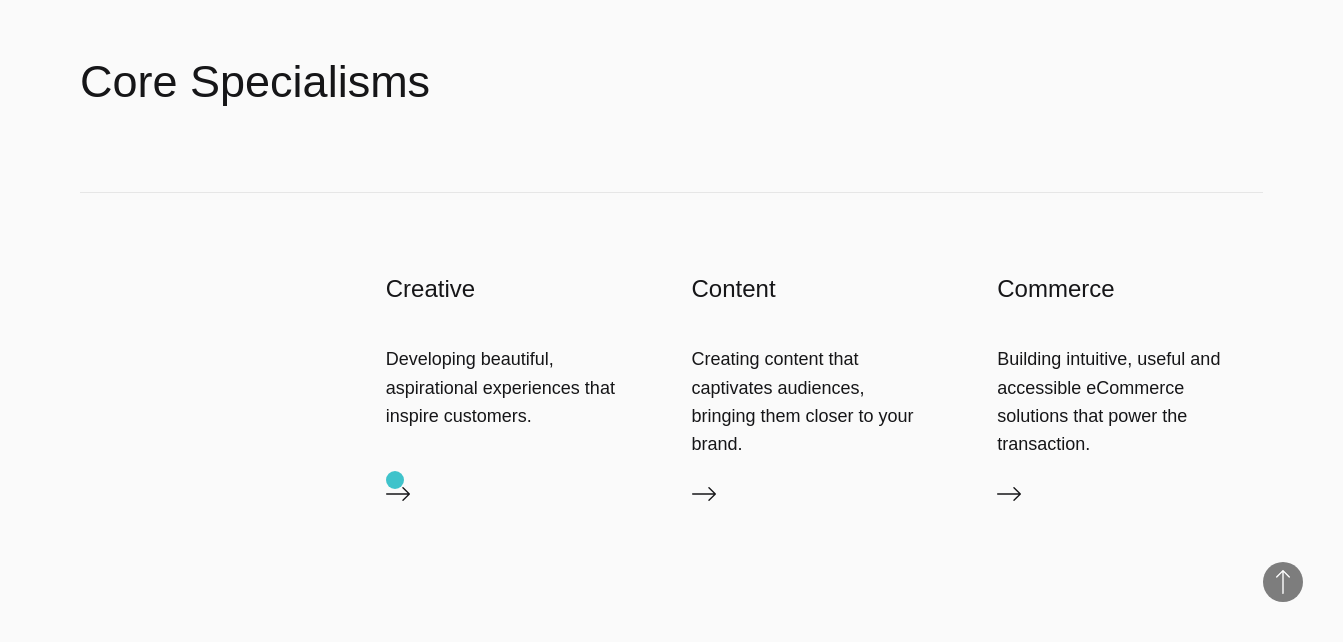 drag, startPoint x: 393, startPoint y: 479, endPoint x: 398, endPoint y: 492, distance: 13.928389 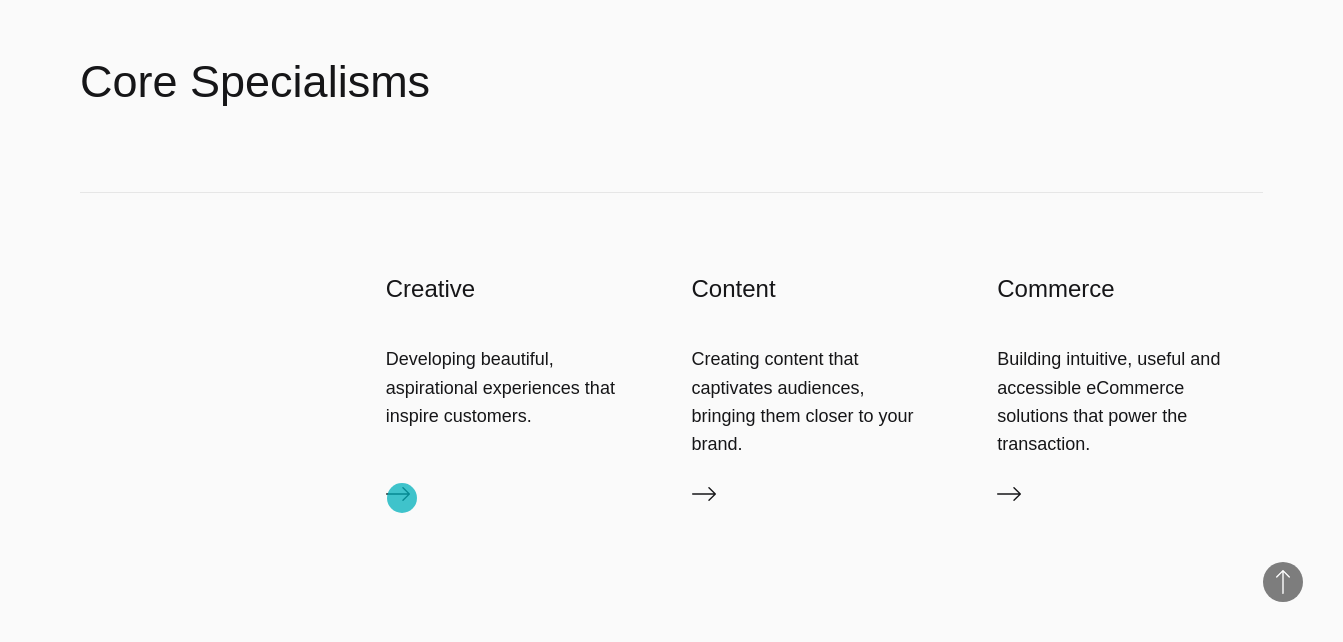 click 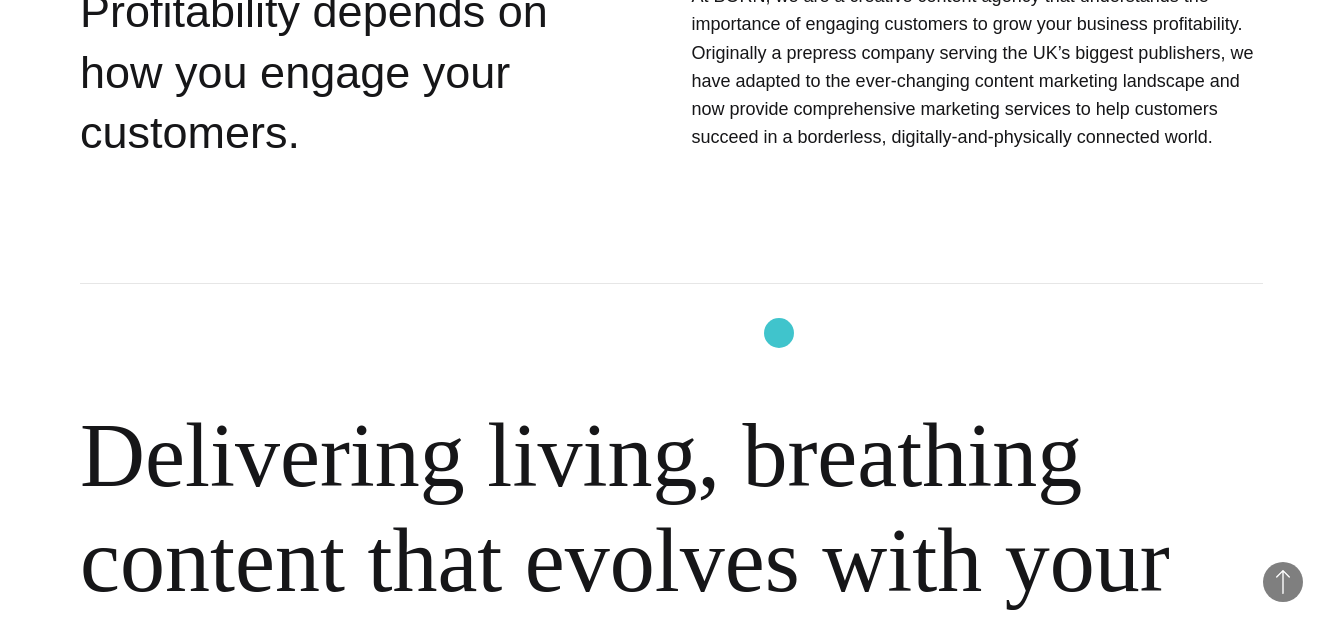 scroll, scrollTop: 0, scrollLeft: 0, axis: both 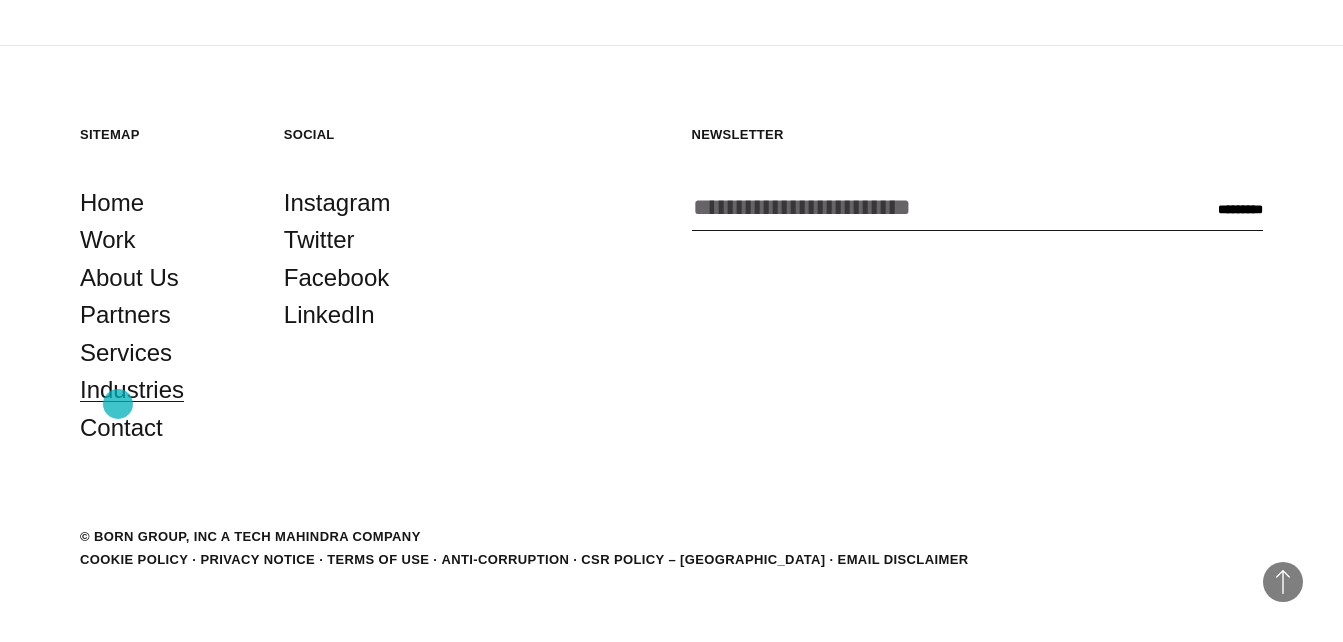 click on "Industries" at bounding box center [132, 390] 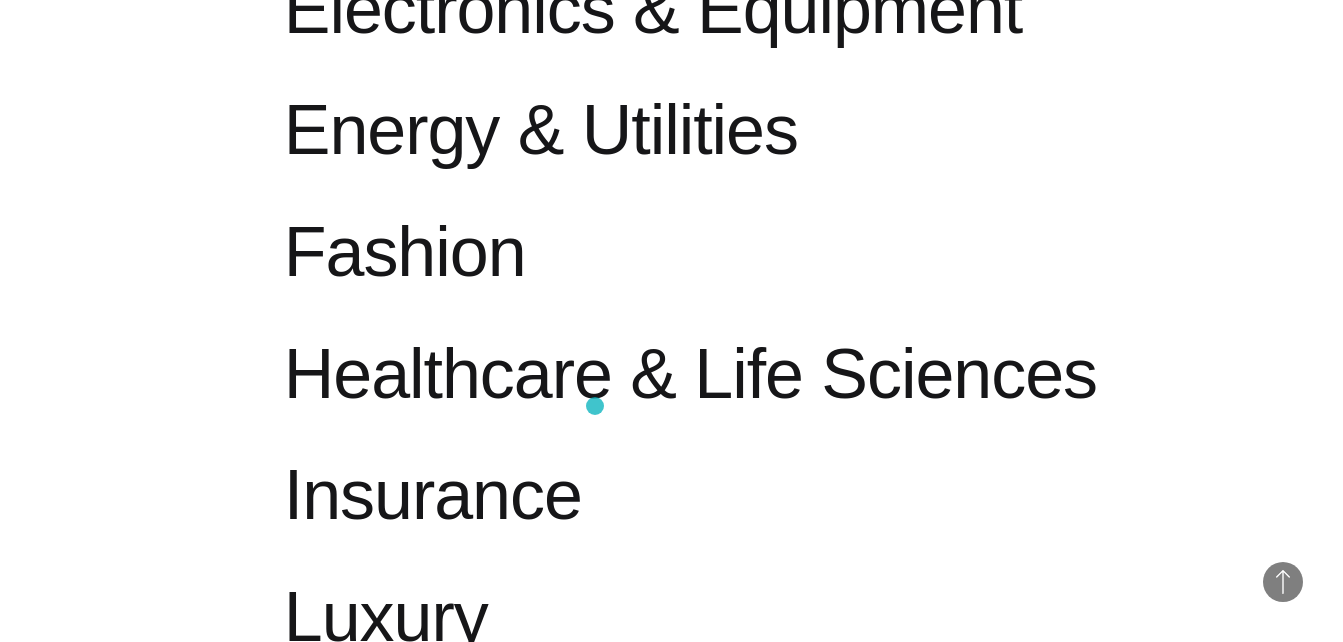 scroll, scrollTop: 1474, scrollLeft: 0, axis: vertical 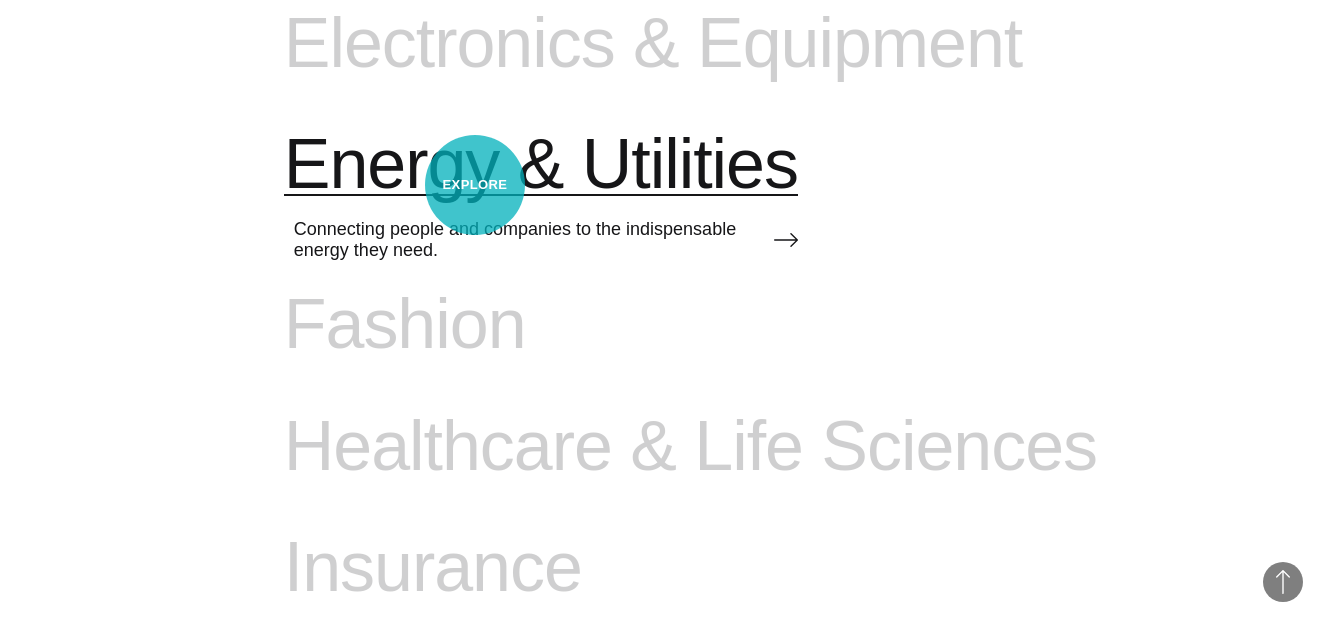 click on "Energy & Utilities" at bounding box center [541, 165] 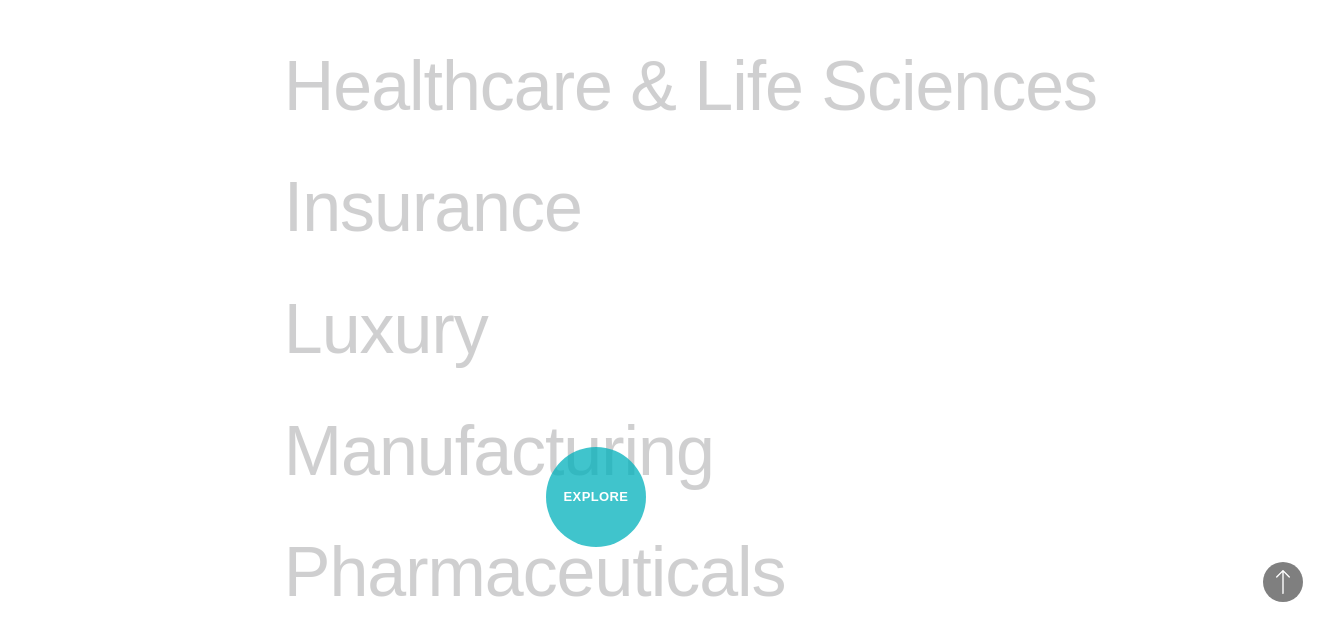 scroll, scrollTop: 1774, scrollLeft: 0, axis: vertical 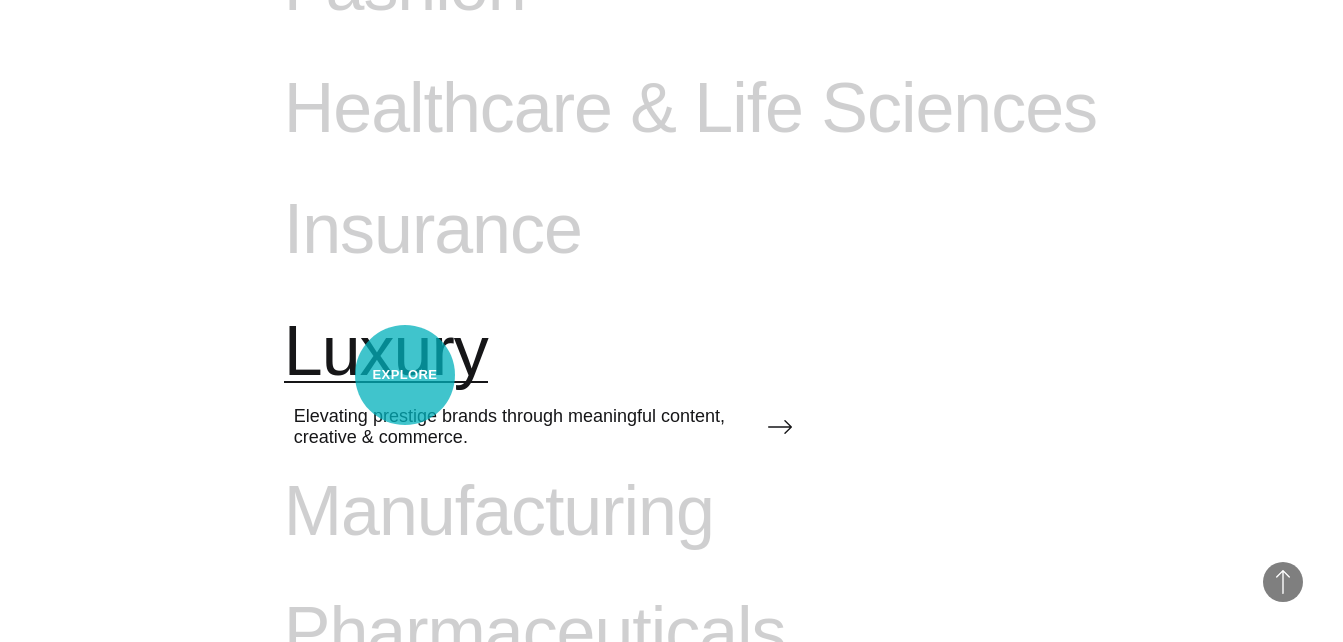 click on "Luxury" at bounding box center (386, 352) 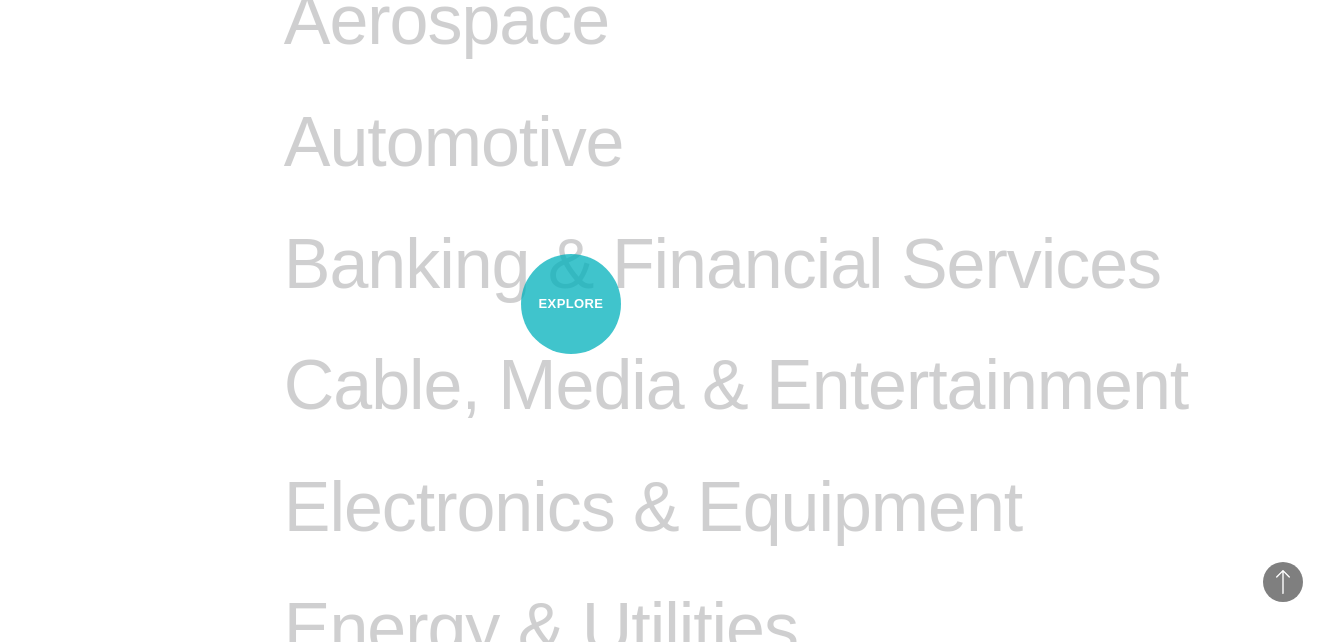 scroll, scrollTop: 974, scrollLeft: 0, axis: vertical 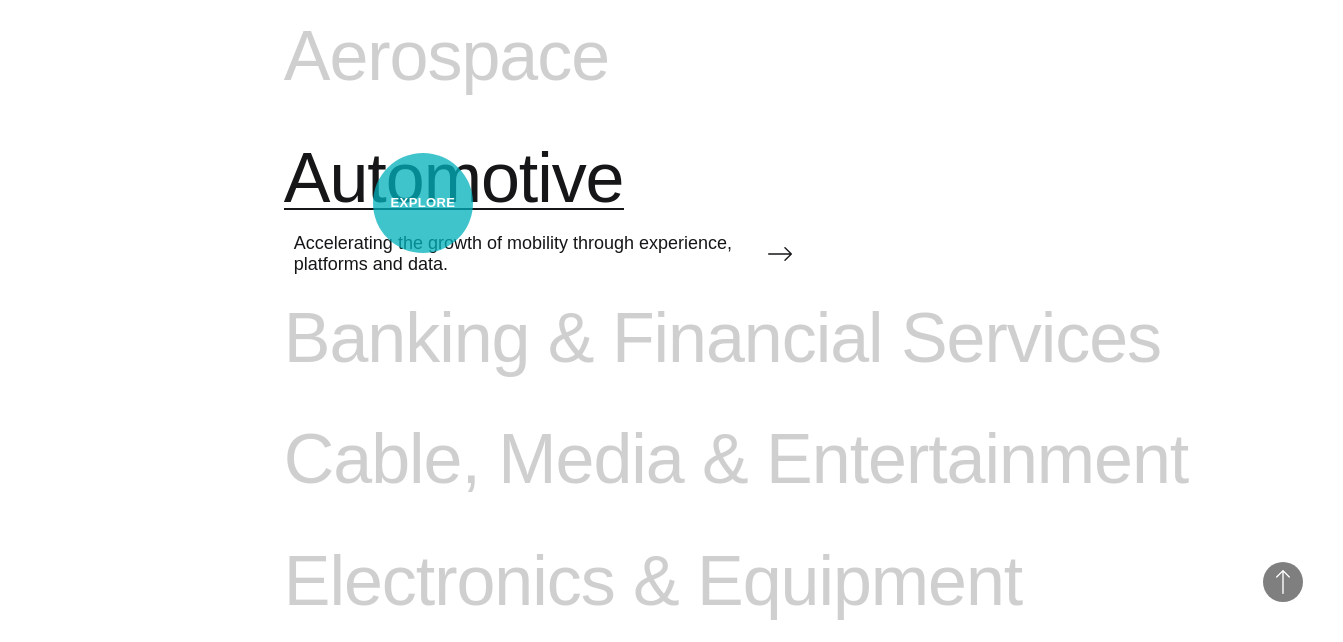 click on "Automotive" at bounding box center [454, 179] 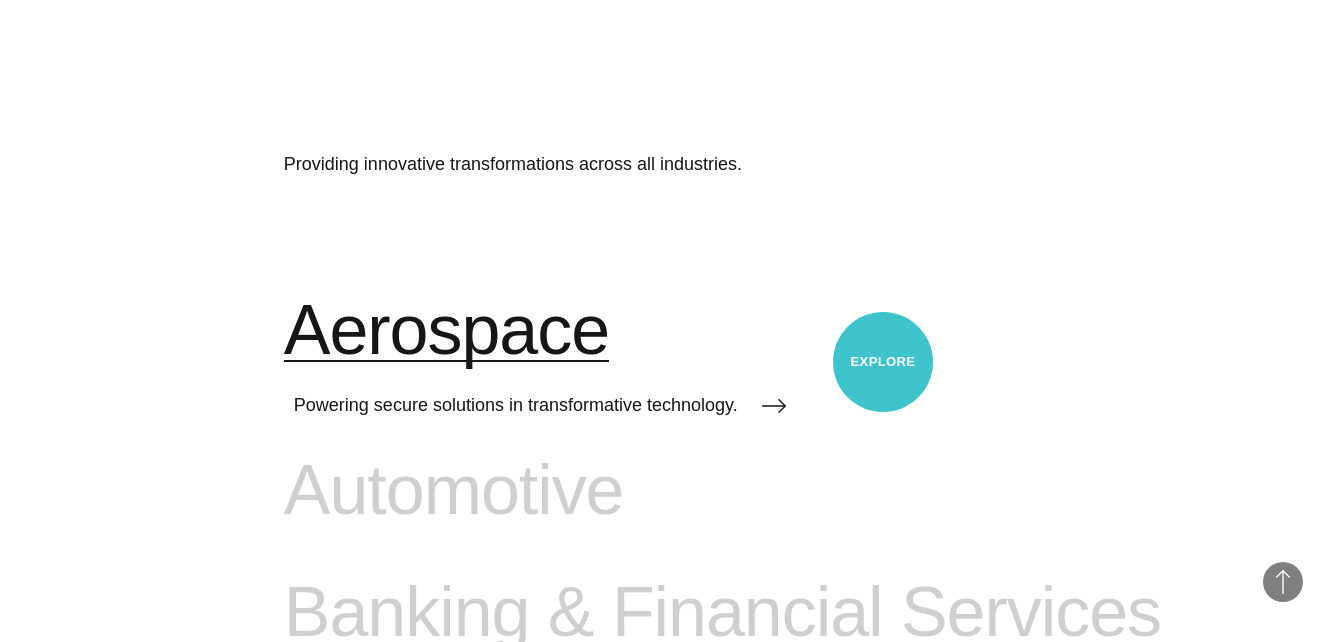 scroll, scrollTop: 674, scrollLeft: 0, axis: vertical 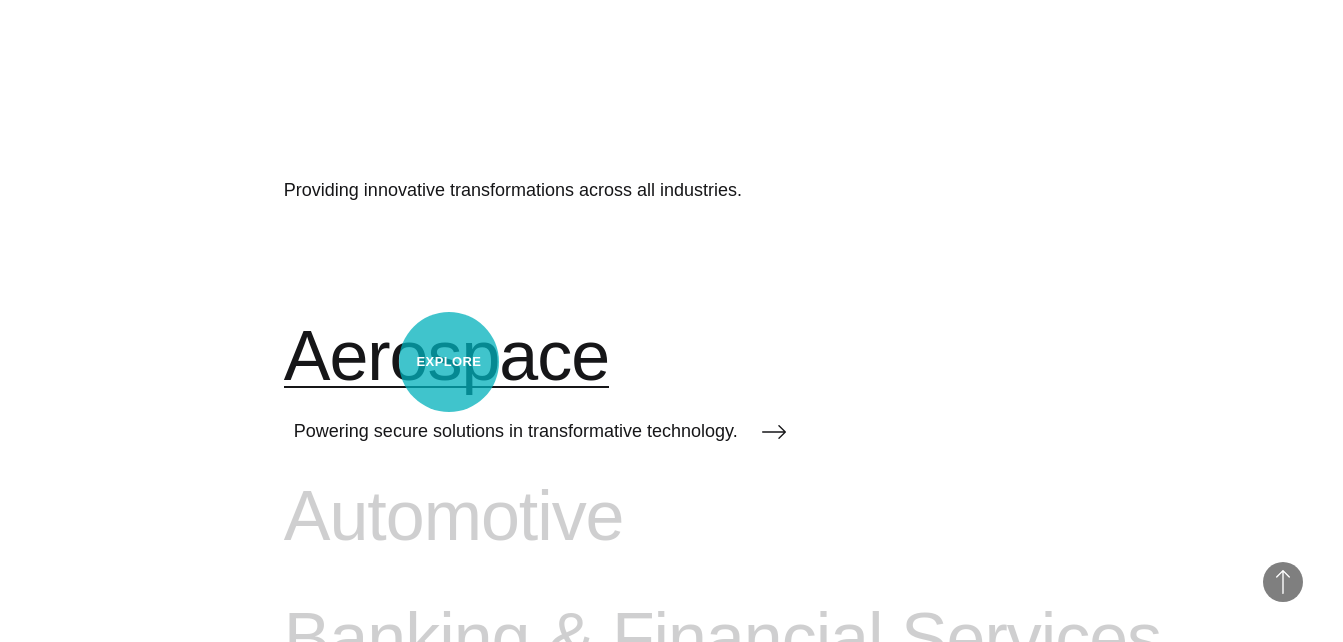 click on "Aerospace" at bounding box center [446, 357] 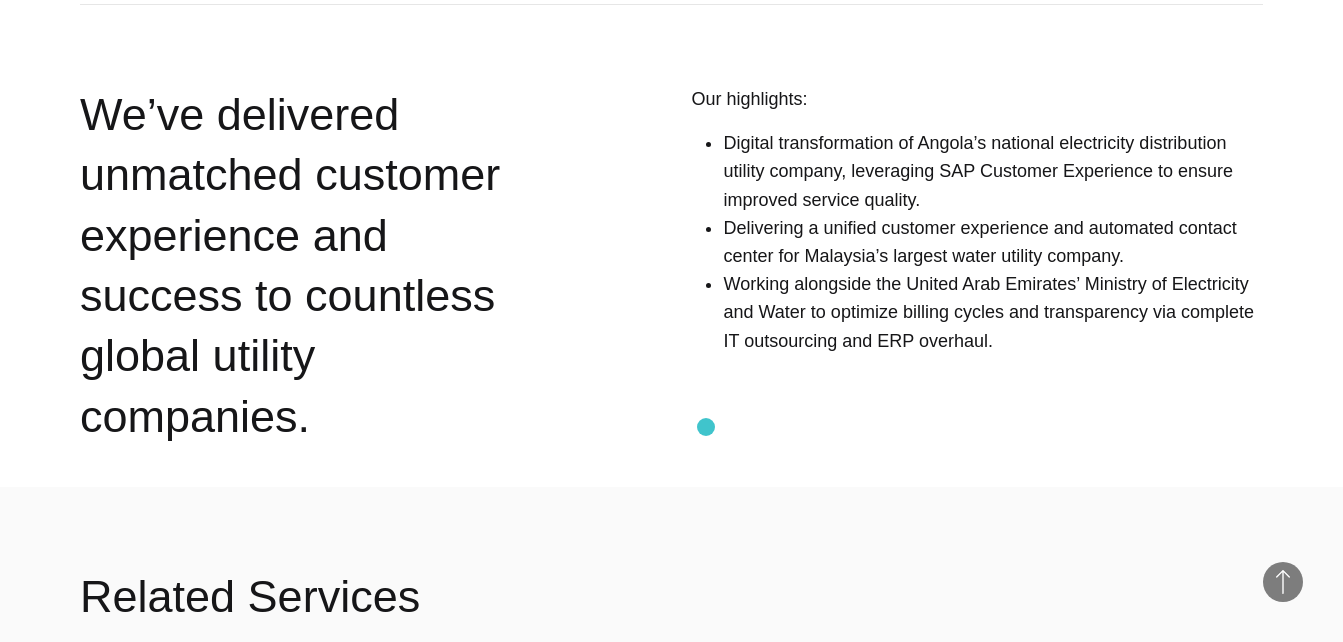 scroll, scrollTop: 5600, scrollLeft: 0, axis: vertical 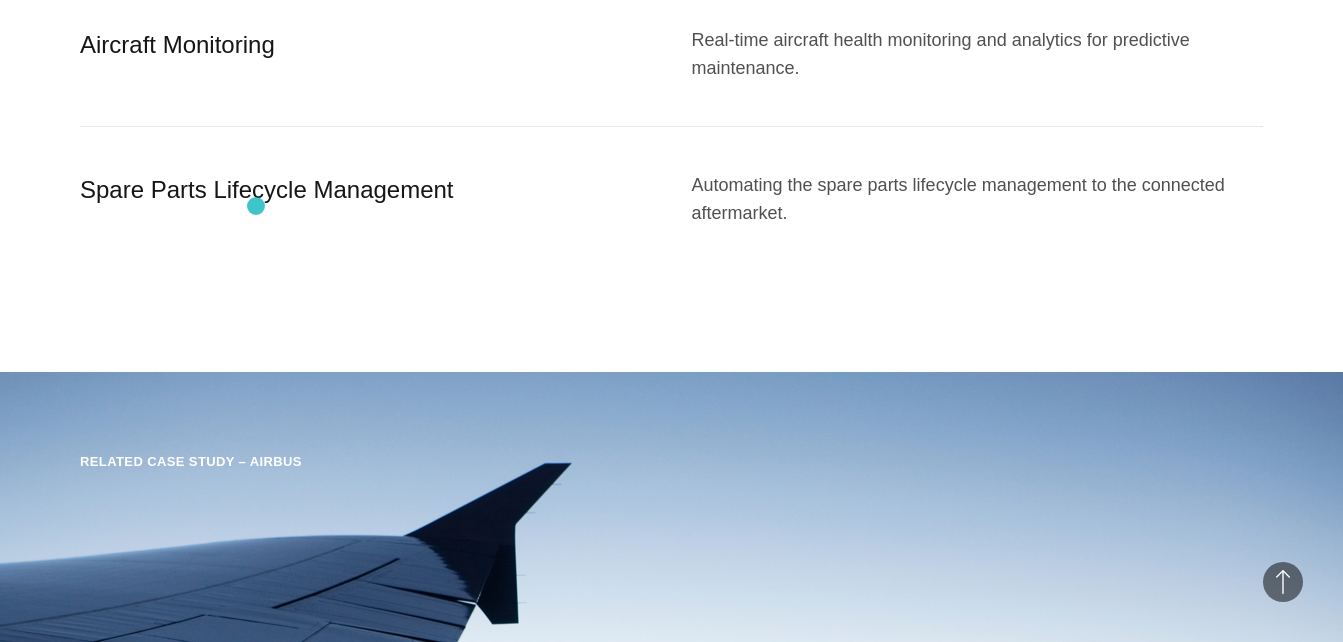 click on "Spare Parts Lifecycle Management" at bounding box center [366, 199] 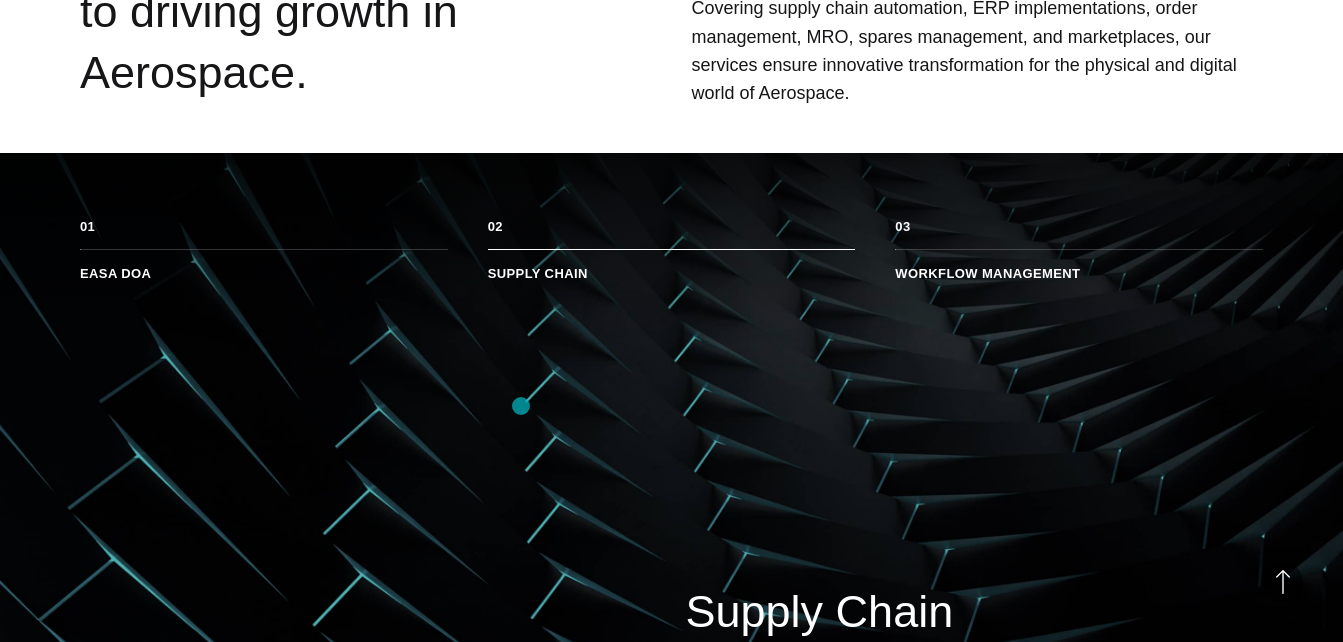 scroll, scrollTop: 833, scrollLeft: 0, axis: vertical 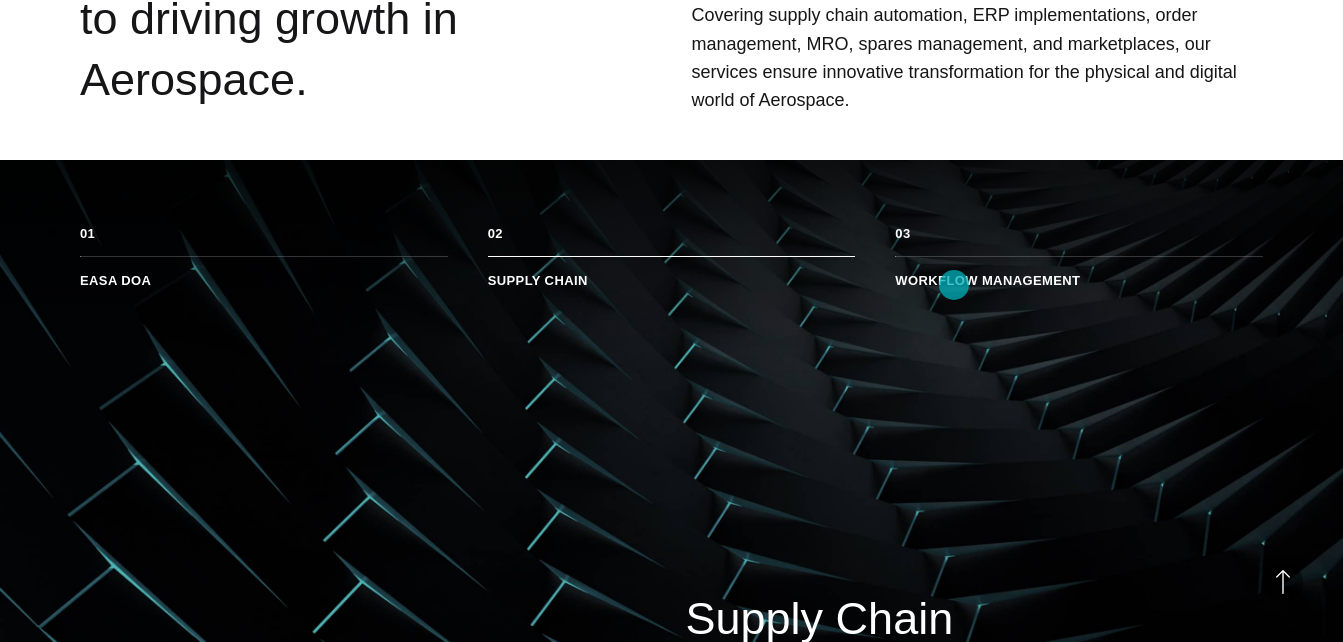 click on "Supply Chain
Our global supply chain program management office enables us to improve production ramp-up." at bounding box center [671, 481] 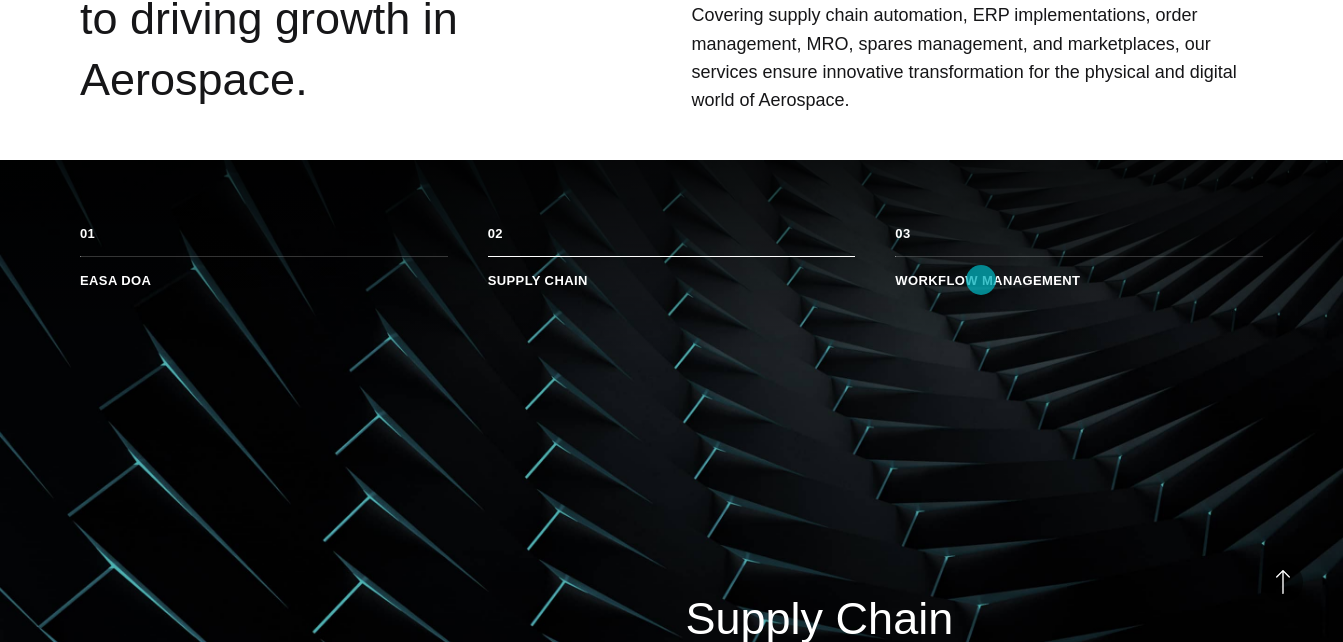click on "Workflow Management" at bounding box center (1079, 272) 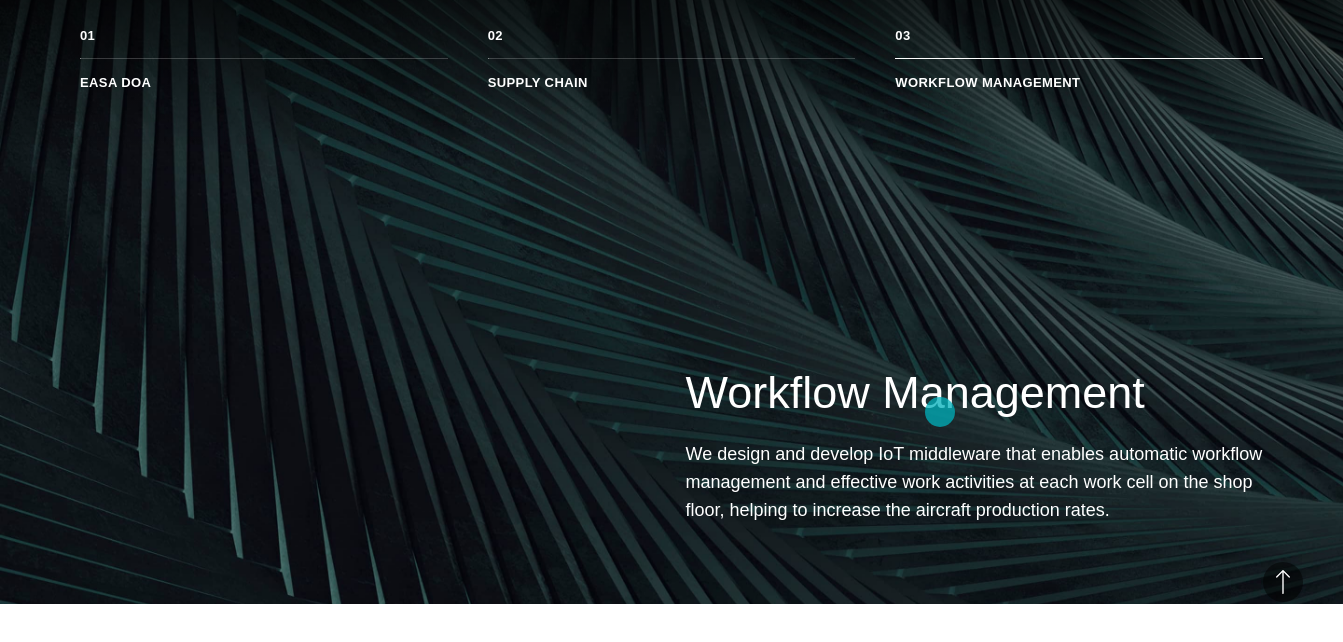 scroll, scrollTop: 933, scrollLeft: 0, axis: vertical 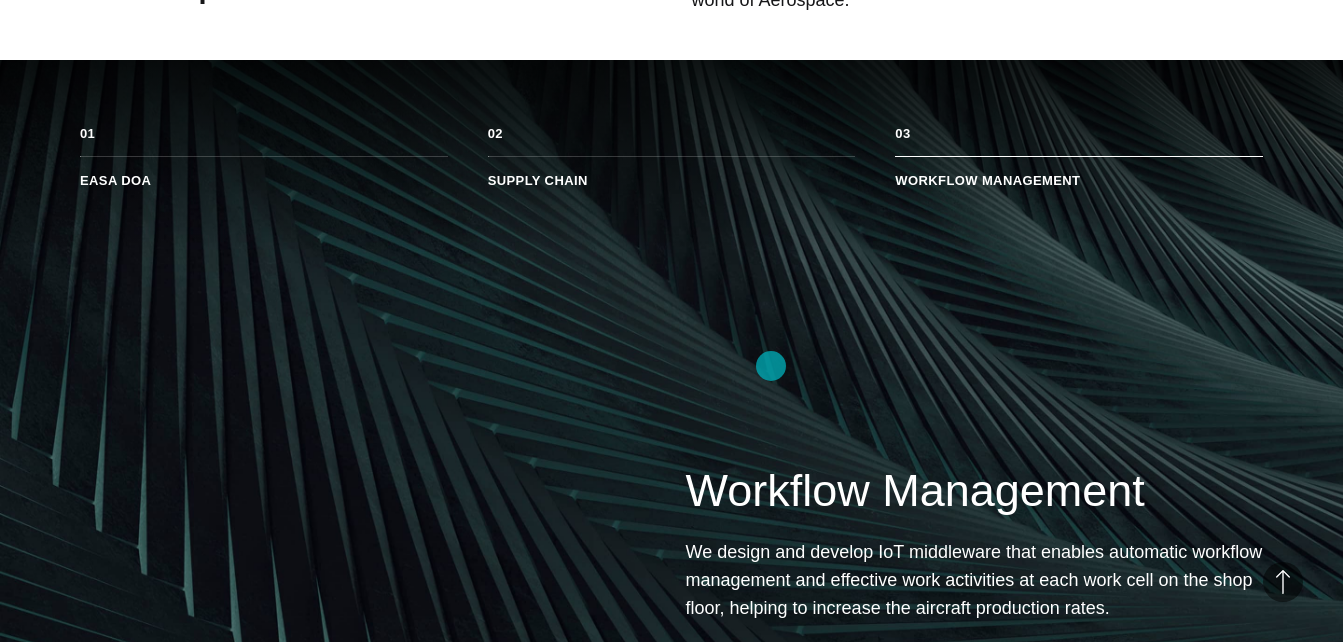 click on "Workflow Management
We design and develop IoT middleware that enables automatic workflow management and effective work activities at each work cell on the shop floor, helping to increase the aircraft production rates." at bounding box center [671, 381] 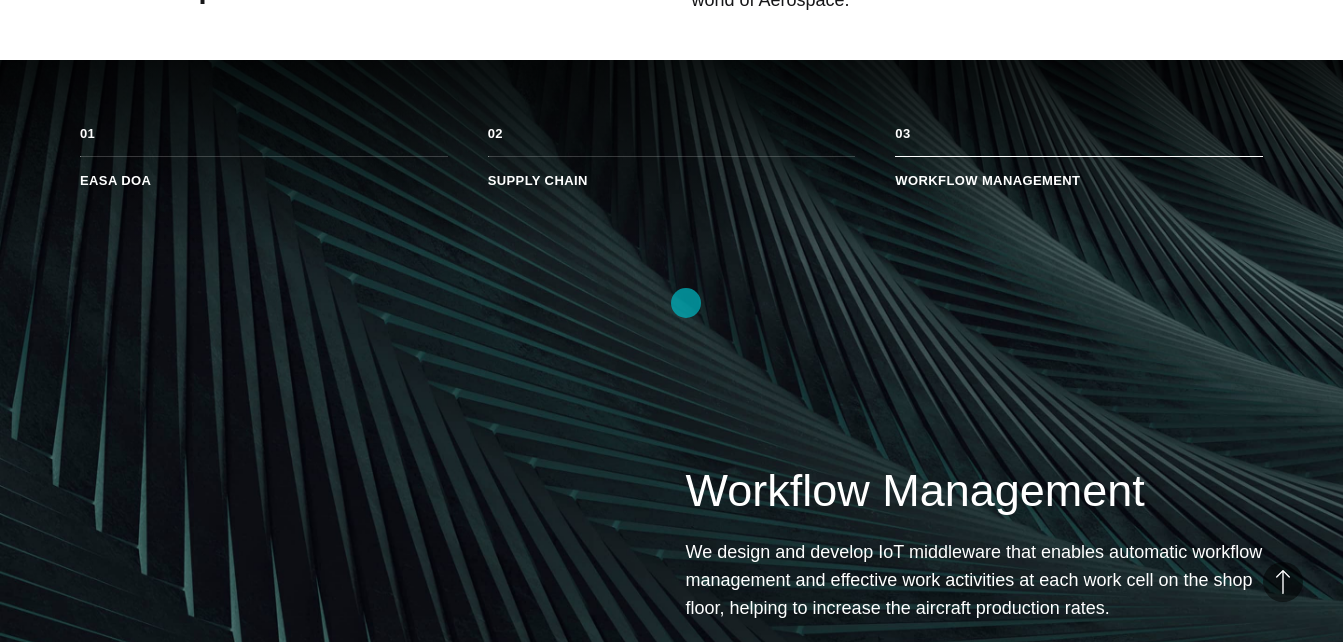 click on "Workflow Management
We design and develop IoT middleware that enables automatic workflow management and effective work activities at each work cell on the shop floor, helping to increase the aircraft production rates." at bounding box center [671, 381] 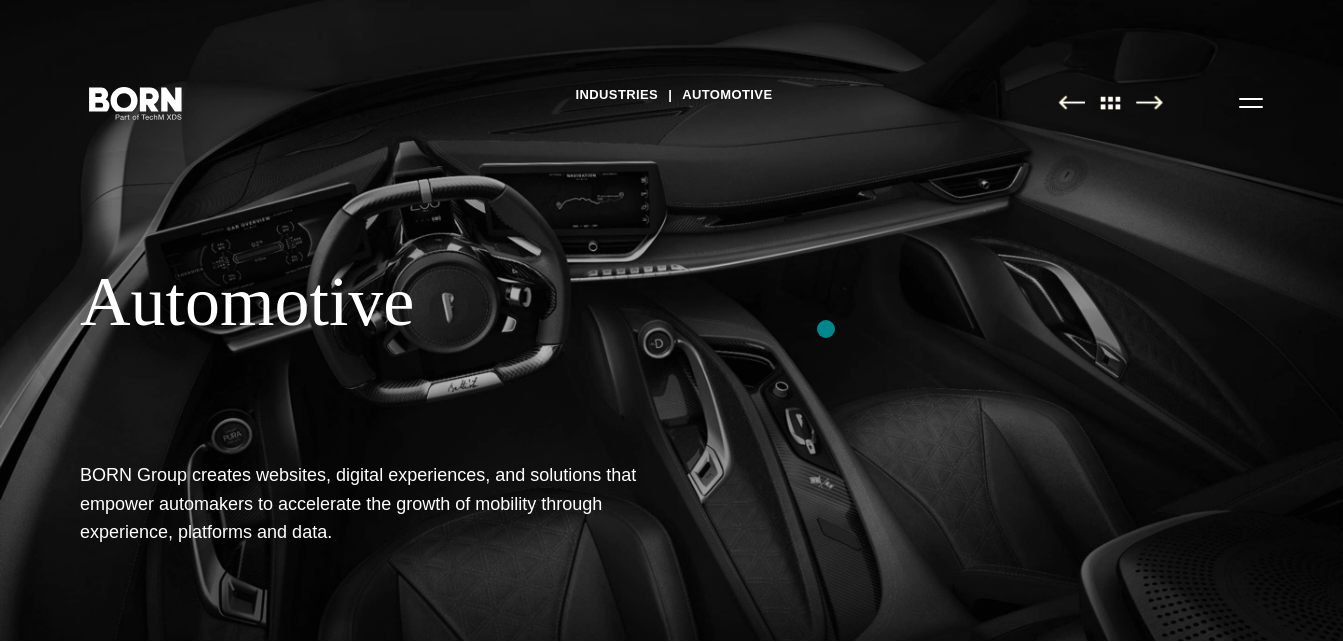 scroll, scrollTop: 0, scrollLeft: 0, axis: both 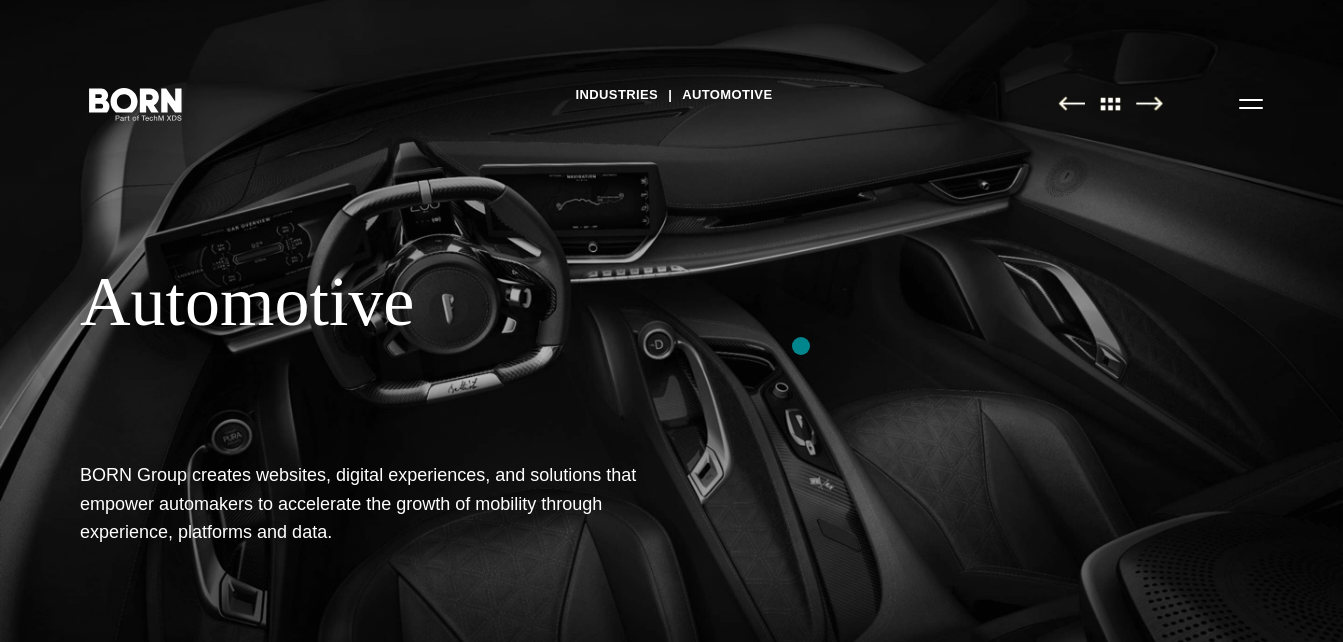 click on "Industries
Automotive
Automotive
BORN Group creates websites, digital experiences, and solutions that empower automakers to accelerate the growth of mobility through experience, platforms and data." at bounding box center (671, 321) 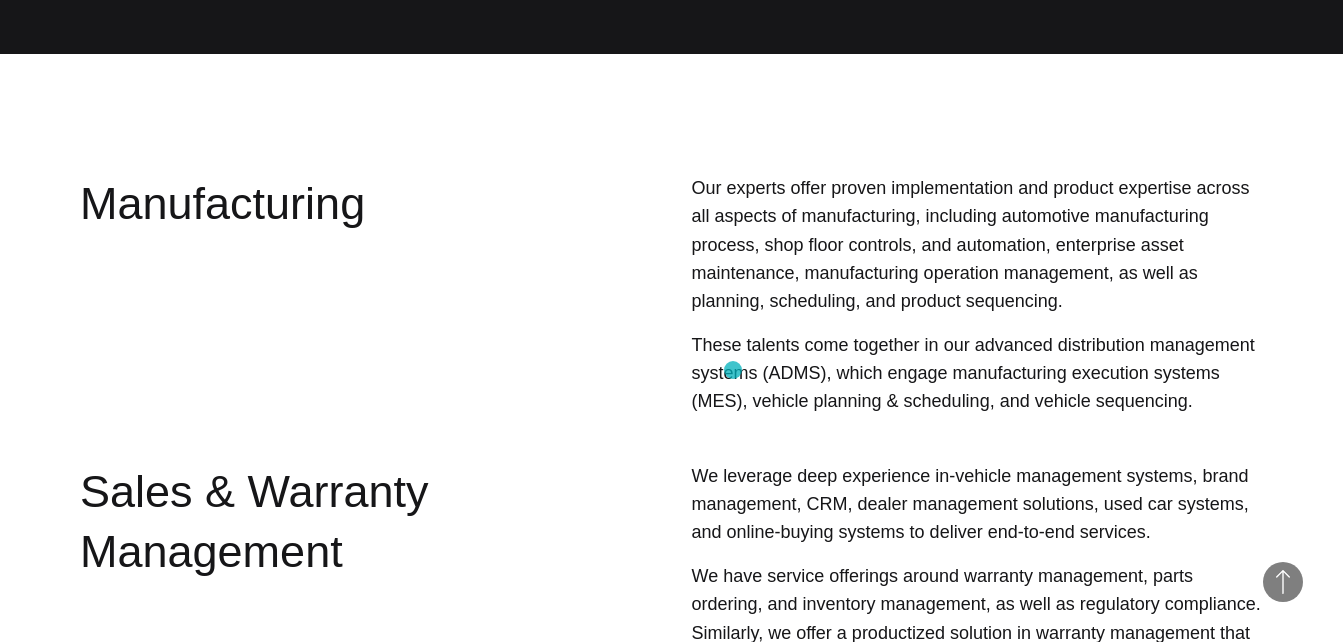 scroll, scrollTop: 3000, scrollLeft: 0, axis: vertical 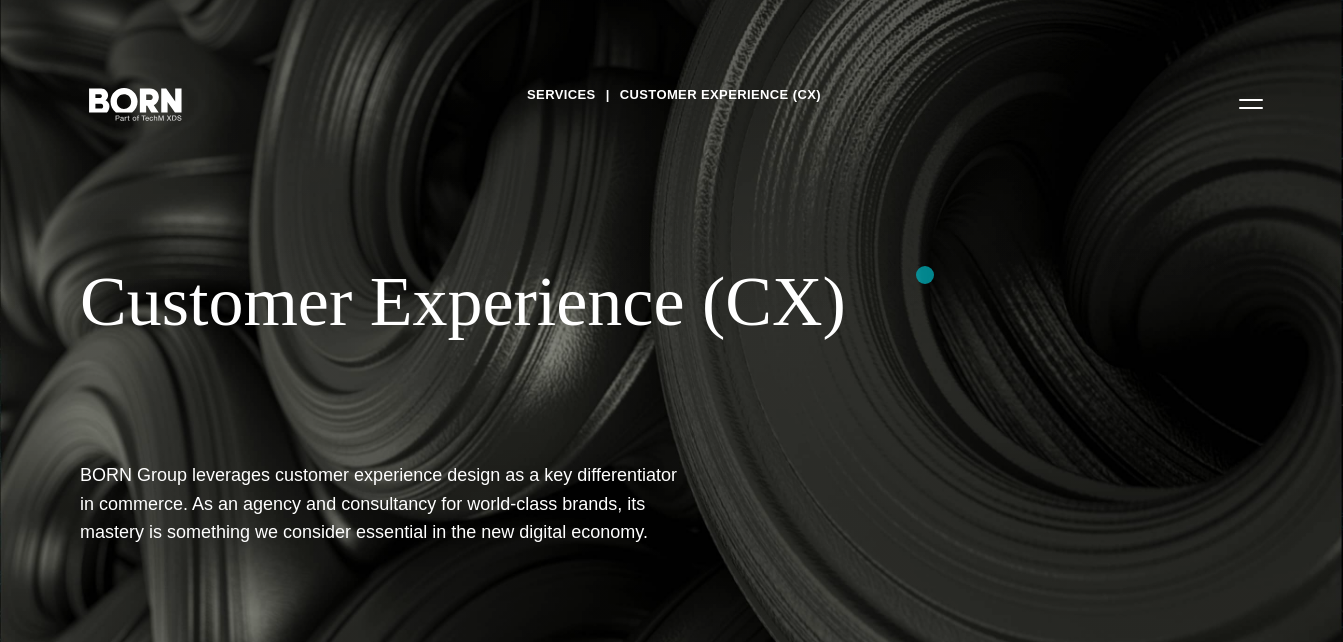 drag, startPoint x: 925, startPoint y: 275, endPoint x: 894, endPoint y: 149, distance: 129.75746 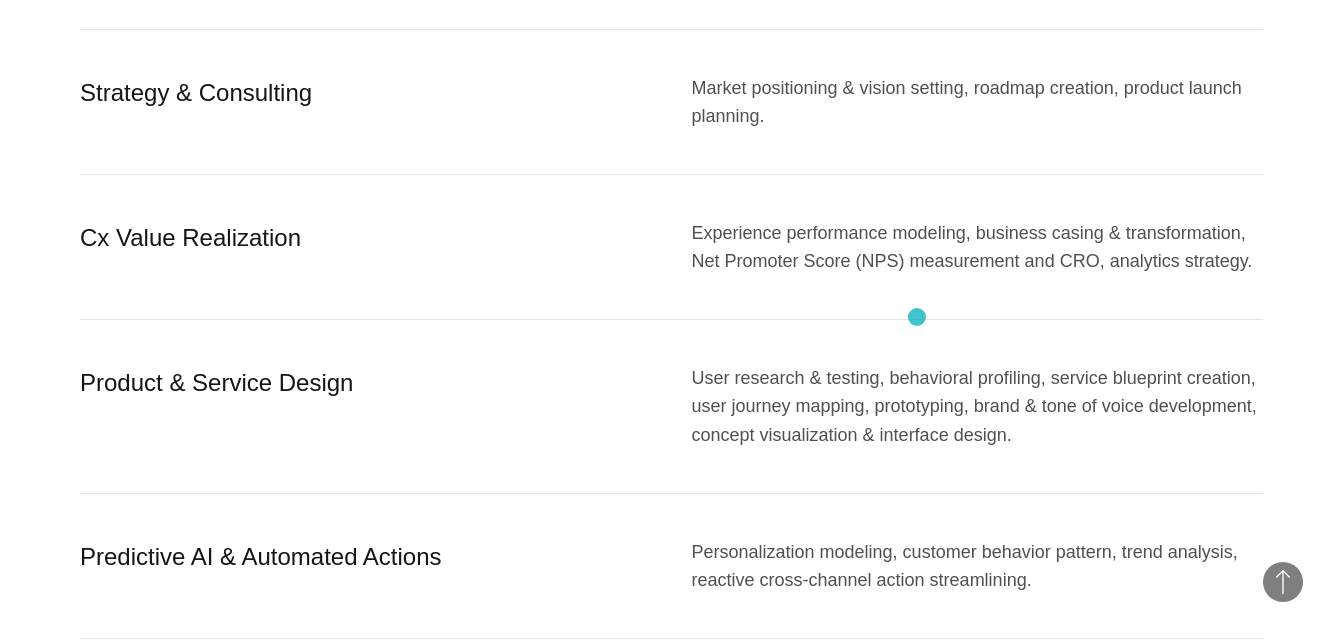 scroll, scrollTop: 2400, scrollLeft: 0, axis: vertical 